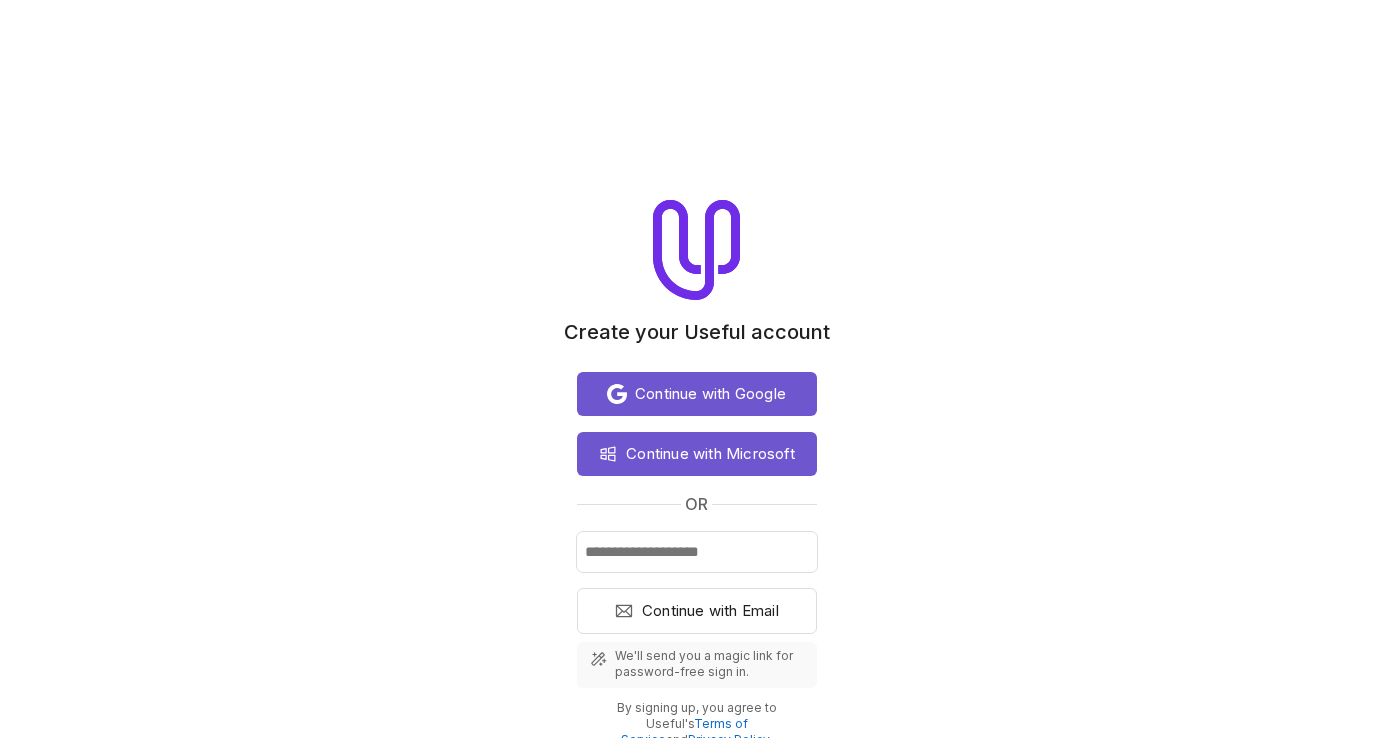 scroll, scrollTop: 0, scrollLeft: 0, axis: both 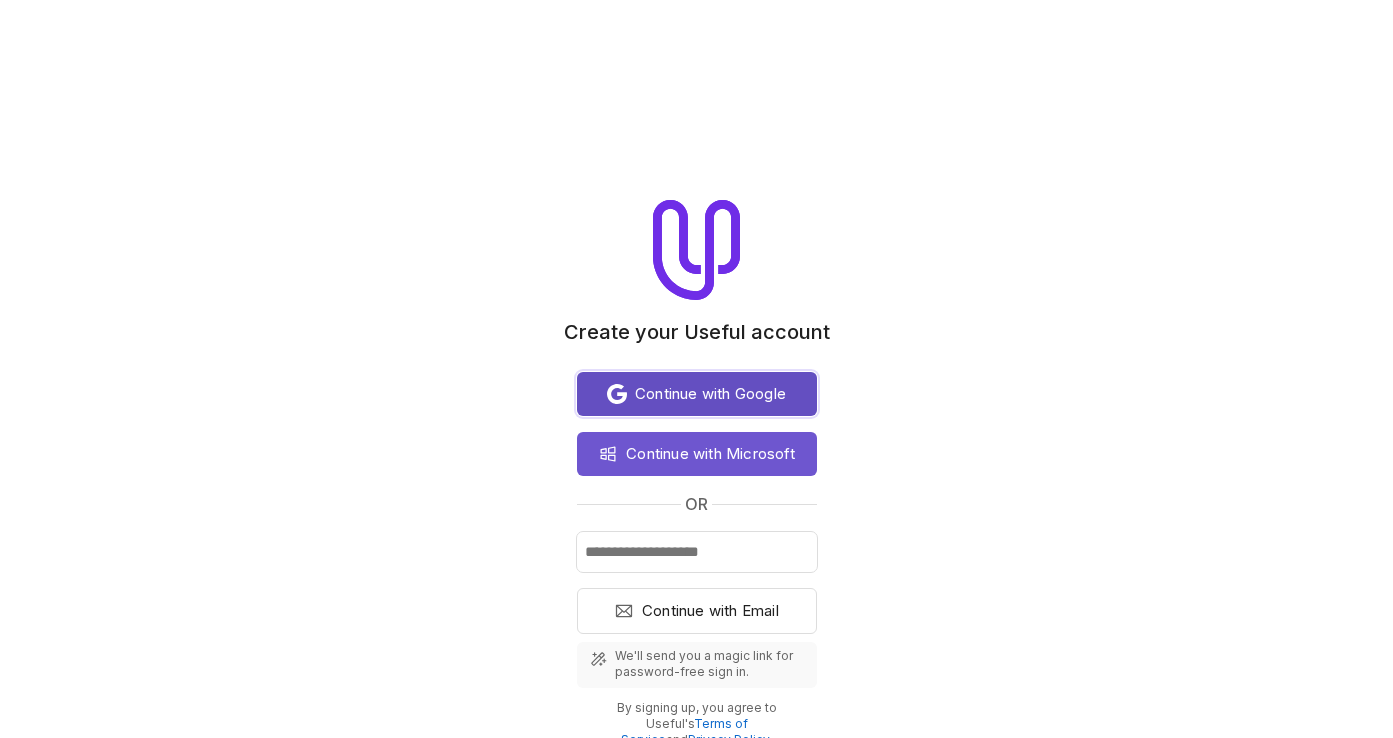 click on "Continue with Google" at bounding box center [710, 394] 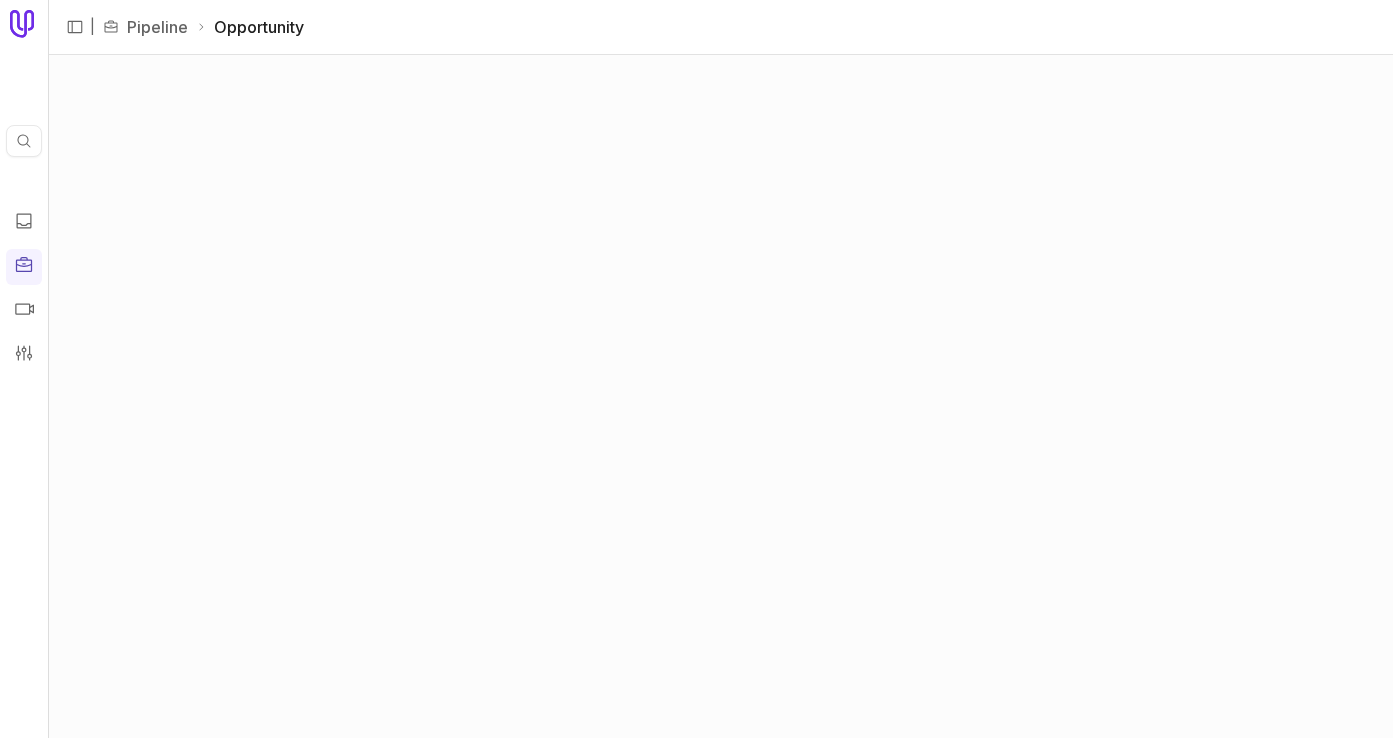 scroll, scrollTop: 0, scrollLeft: 0, axis: both 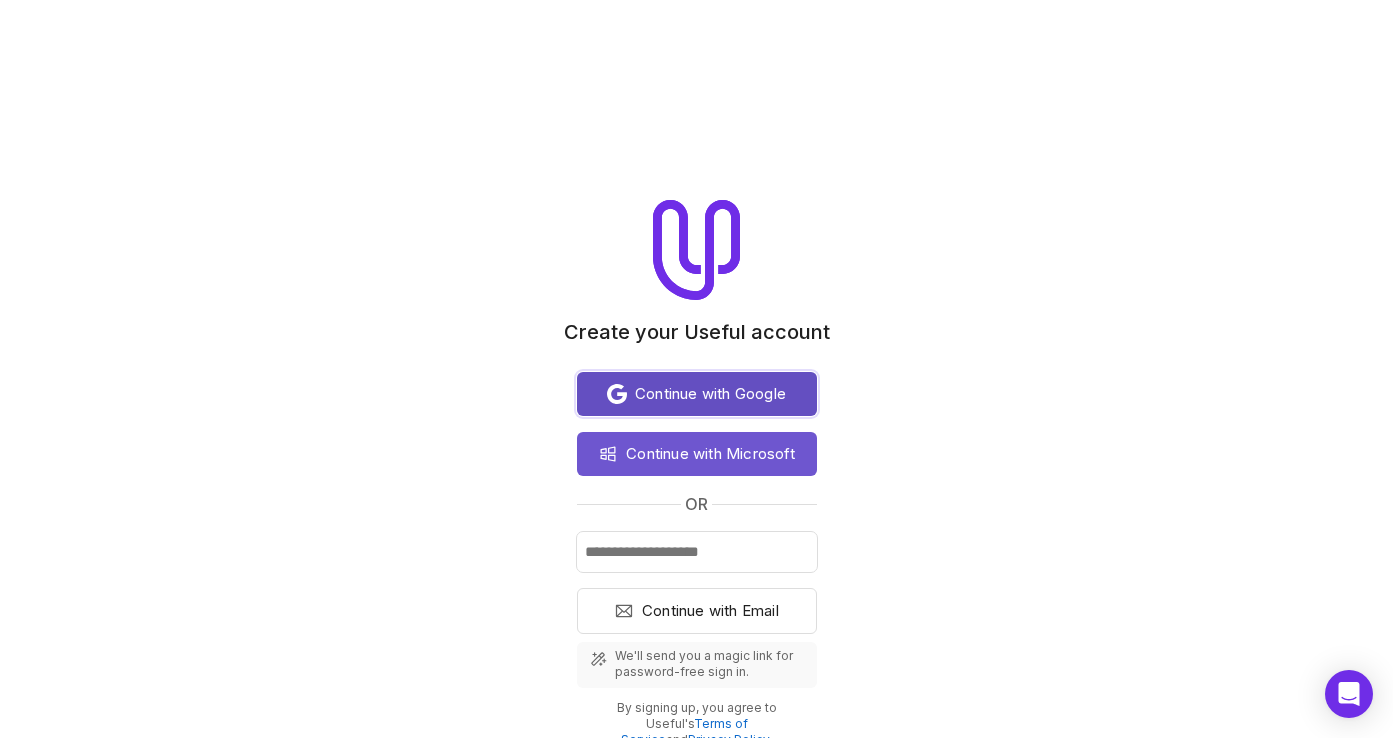 click on "Continue with Google" at bounding box center (710, 394) 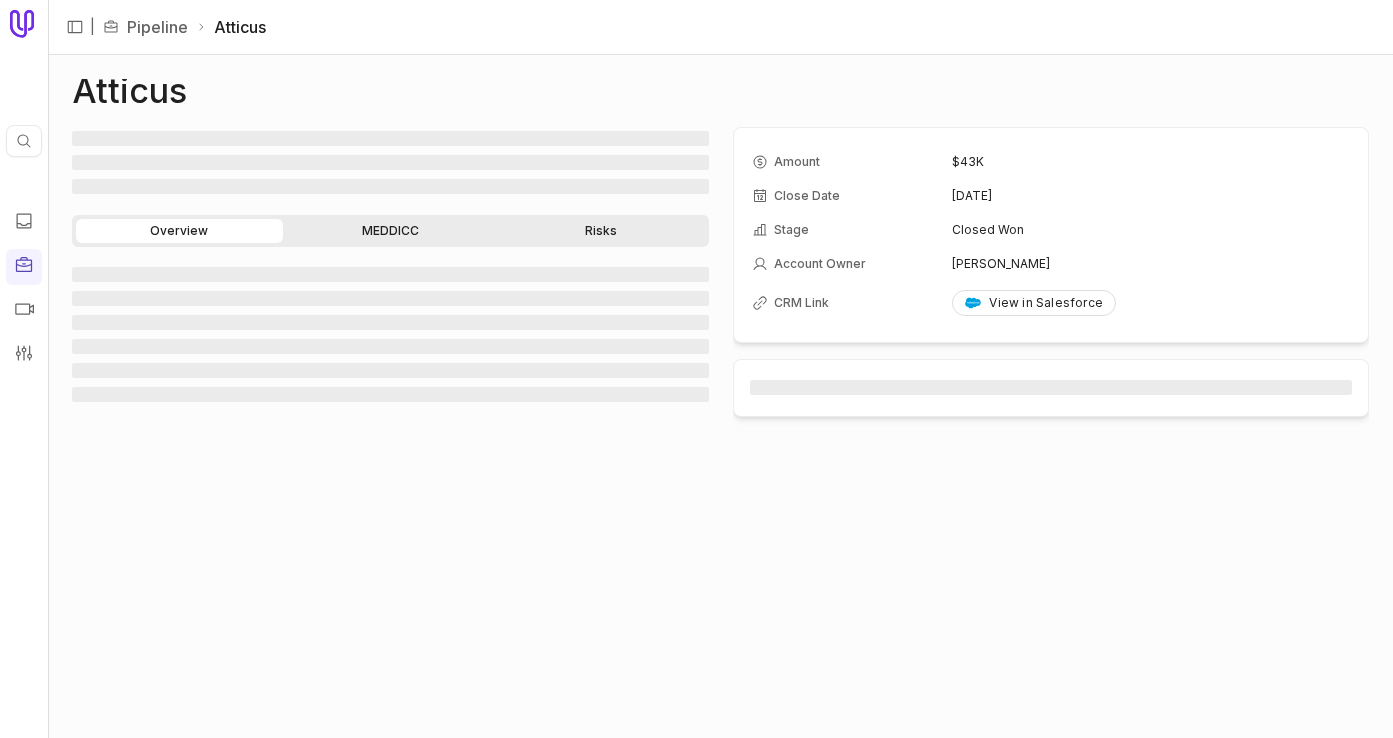 scroll, scrollTop: 0, scrollLeft: 0, axis: both 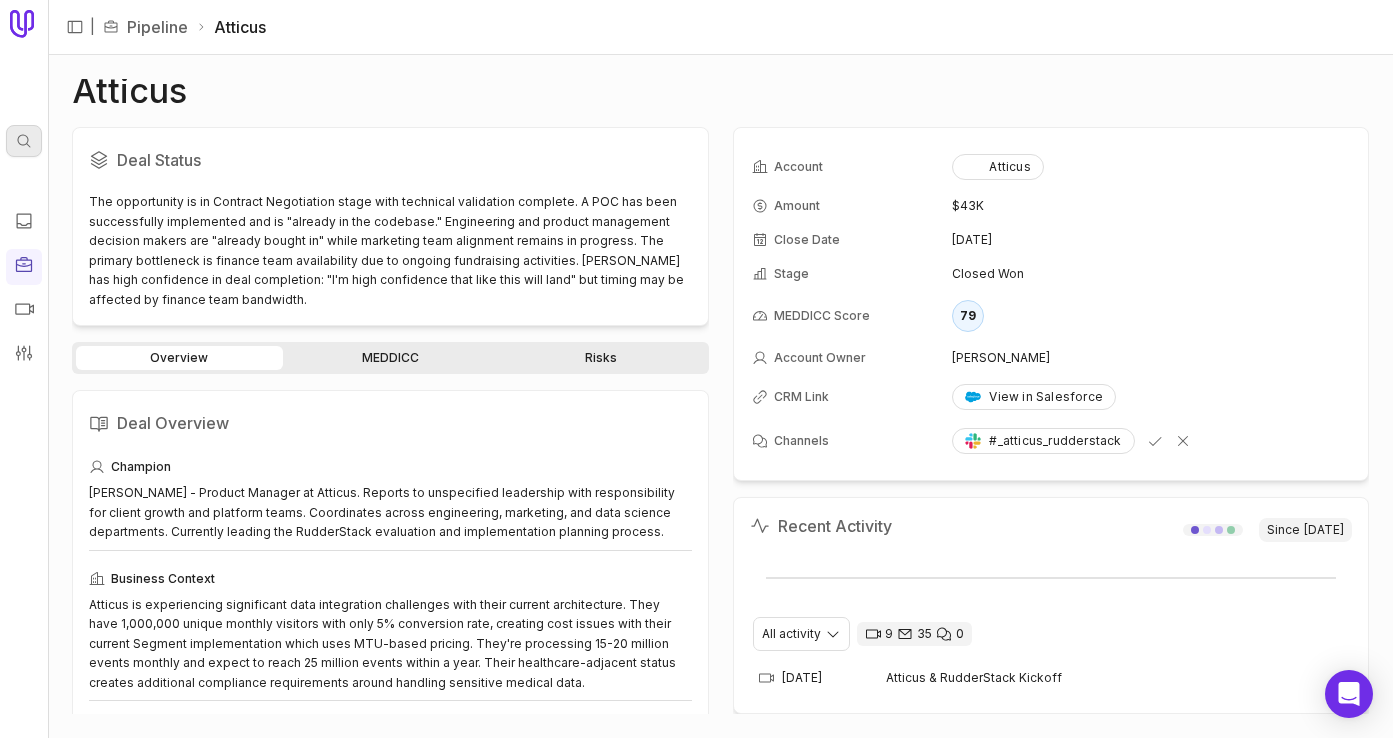 click 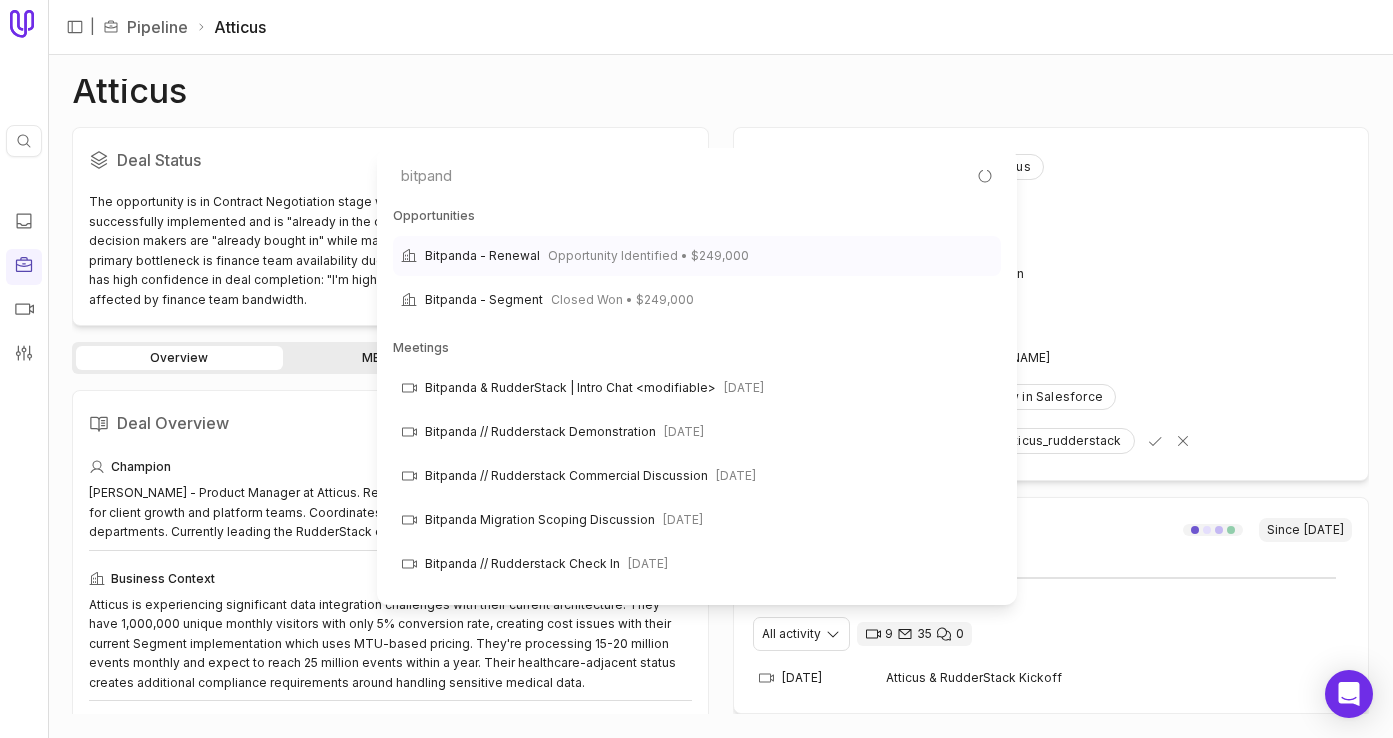 type on "bitpanda" 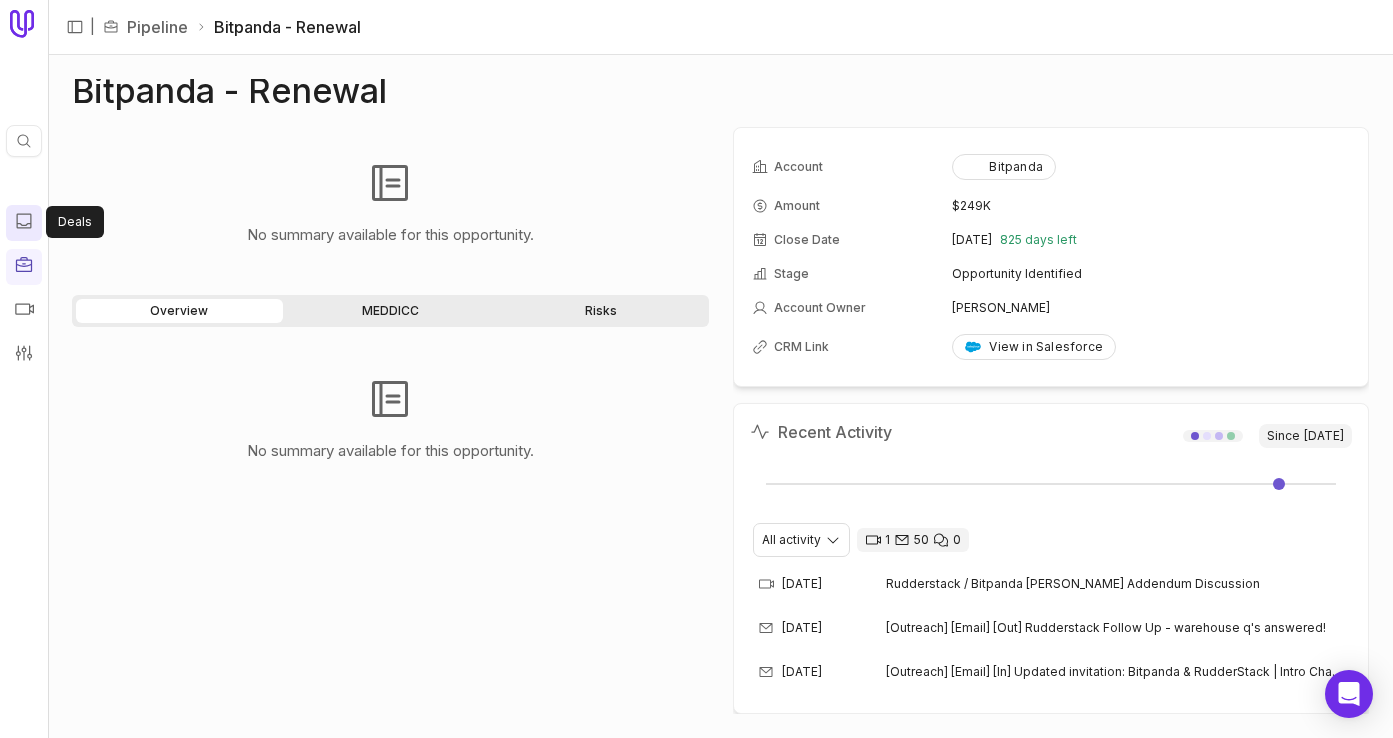 click 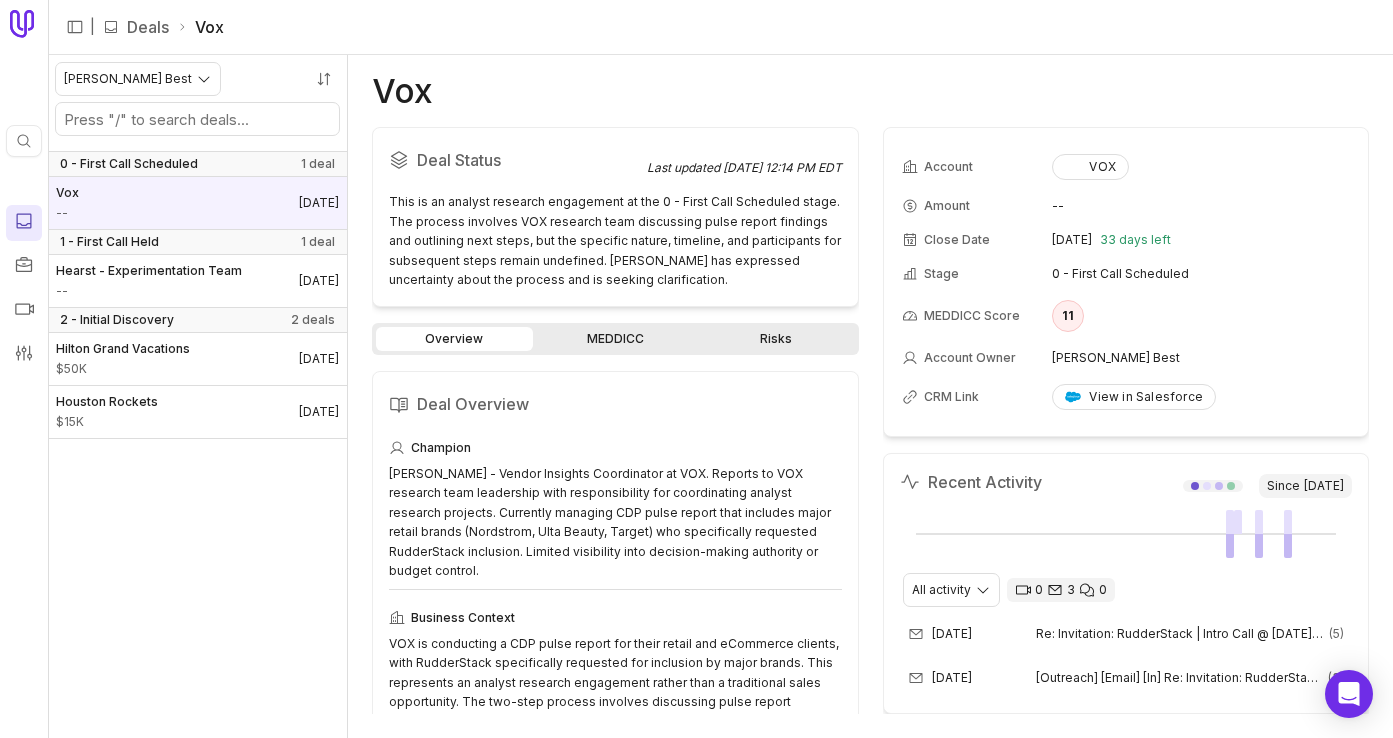 click on "Deals" at bounding box center (148, 27) 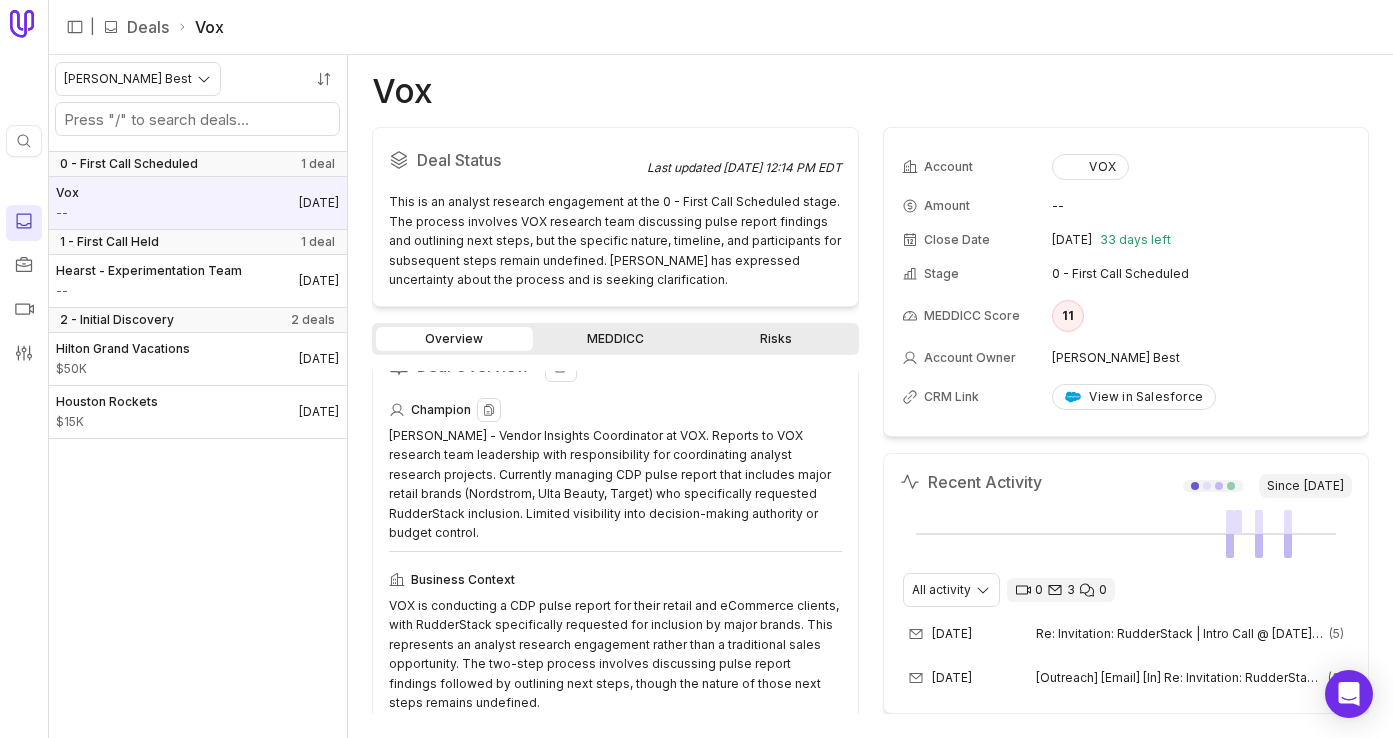 scroll, scrollTop: 35, scrollLeft: 0, axis: vertical 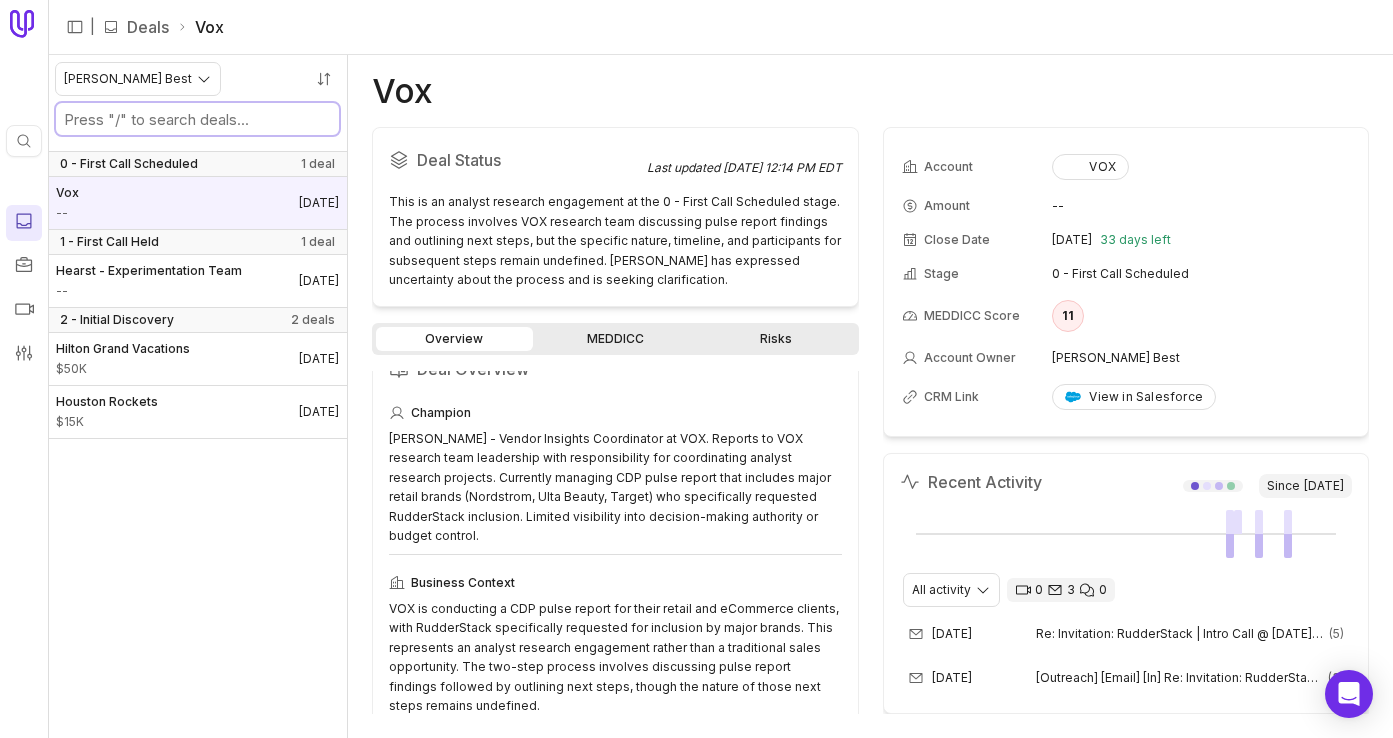 click at bounding box center (197, 119) 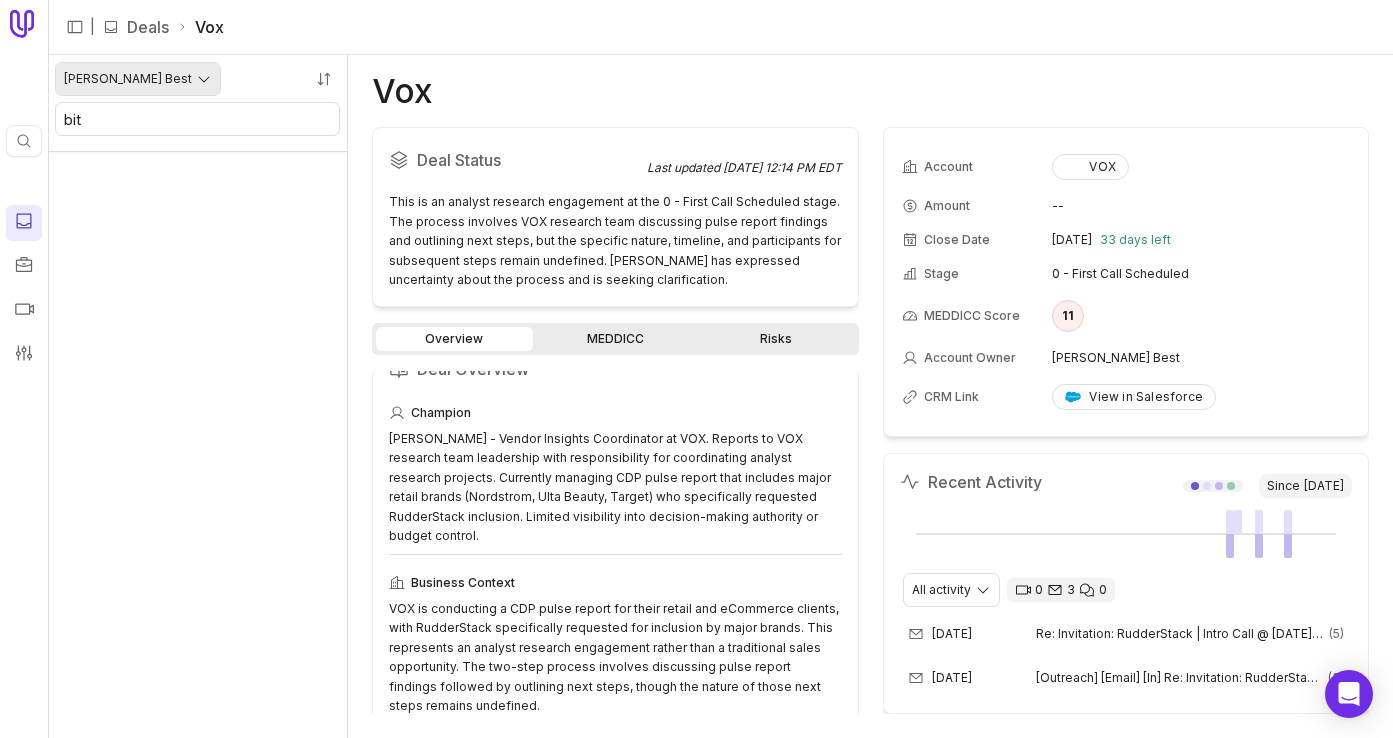 click on "Quick search... ⌘ K | Deals Vox [PERSON_NAME] Best bit Vox Deal Status Last updated   [DATE] 12:14 PM EDT This is an analyst research engagement at the 0 - First Call Scheduled stage. The process involves VOX research team discussing pulse report findings and outlining next steps, but the specific nature, timeline, and participants for subsequent steps remain undefined. [PERSON_NAME] has expressed uncertainty about the process and is seeking clarification. Overview MEDDICC Risks Deal Overview Champion [PERSON_NAME] - Vendor Insights Coordinator at VOX. Reports to VOX research team leadership with responsibility for coordinating analyst research projects. Currently managing CDP pulse report that includes major retail brands (Nordstrom, Ulta Beauty, Target) who specifically requested RudderStack inclusion. Limited visibility into decision-making authority or budget control. Business Context Champion Motivation Key Players [PERSON_NAME], Vendor Insights Coordinator at VOX [PERSON_NAME] Best, RudderStack Sales Team Member VOX" at bounding box center [696, 369] 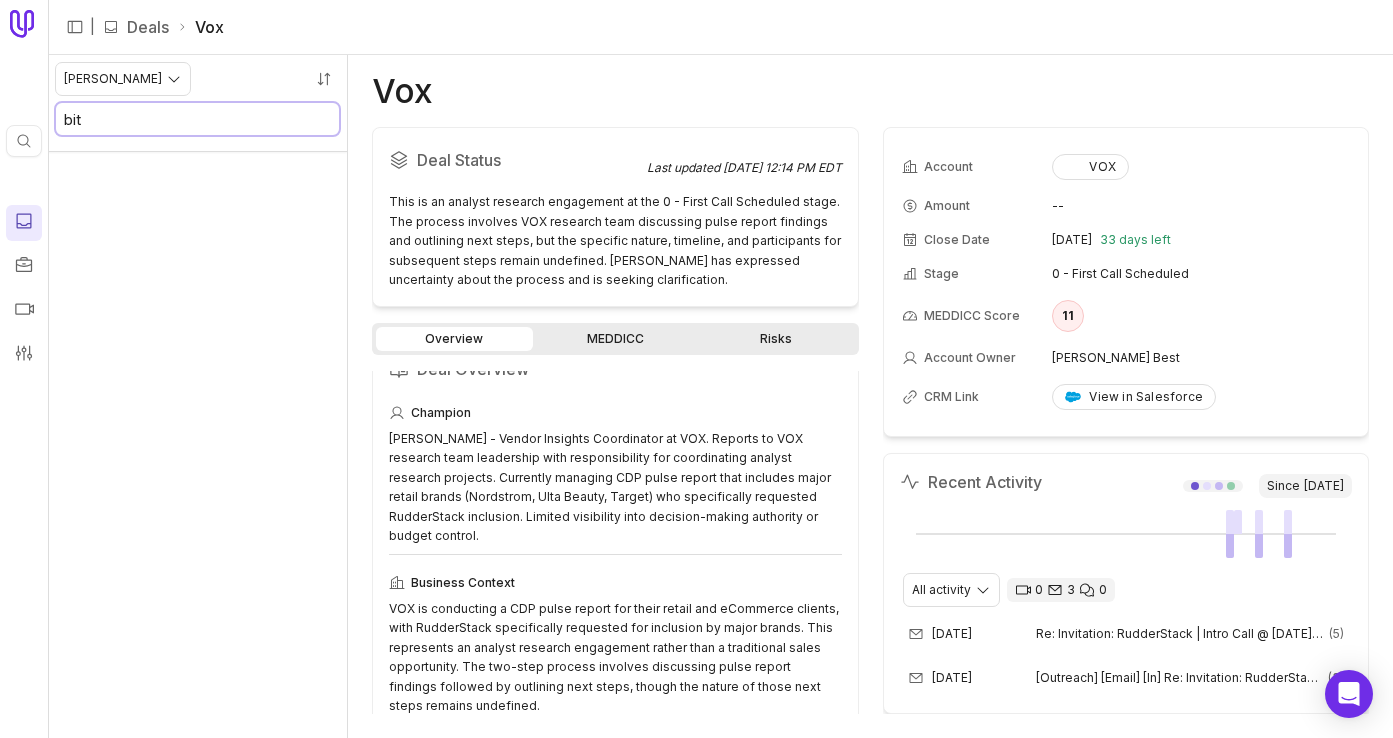 click on "bit" at bounding box center (197, 119) 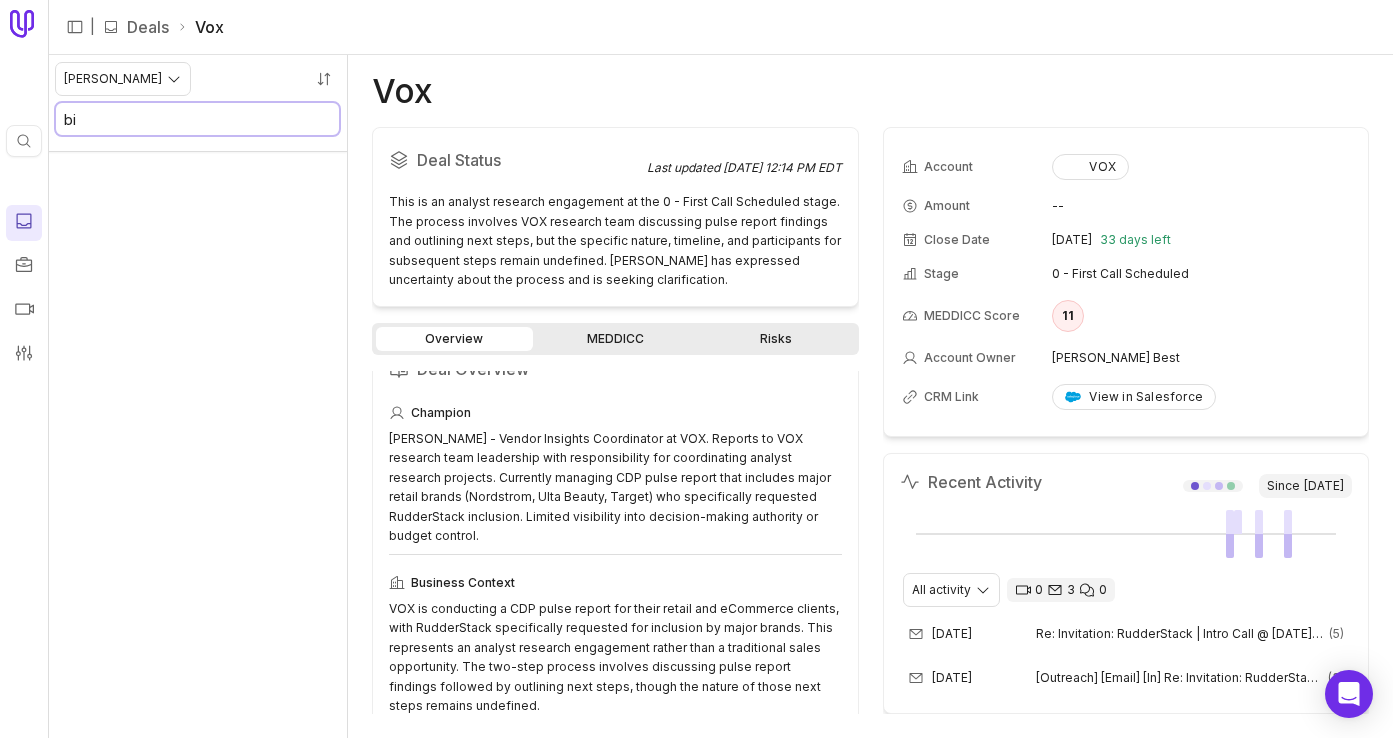 type on "b" 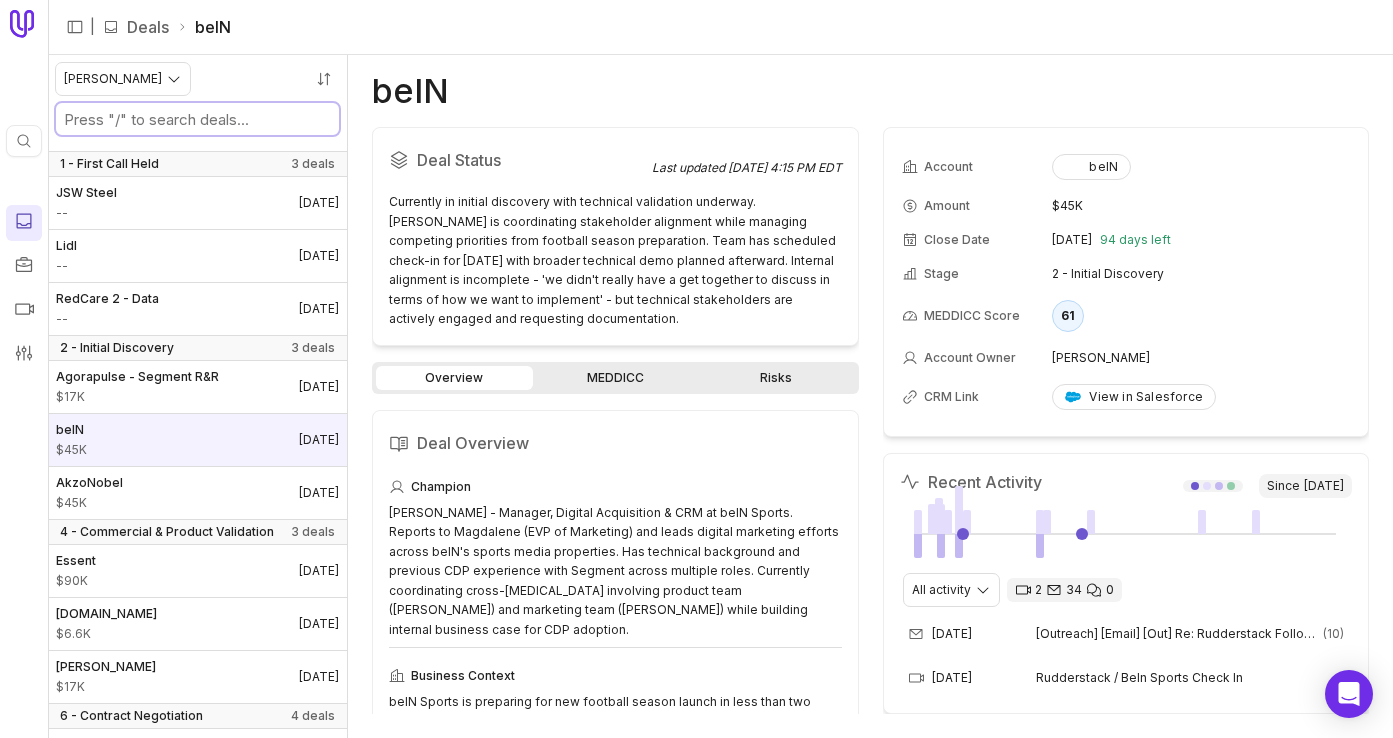 click at bounding box center [197, 119] 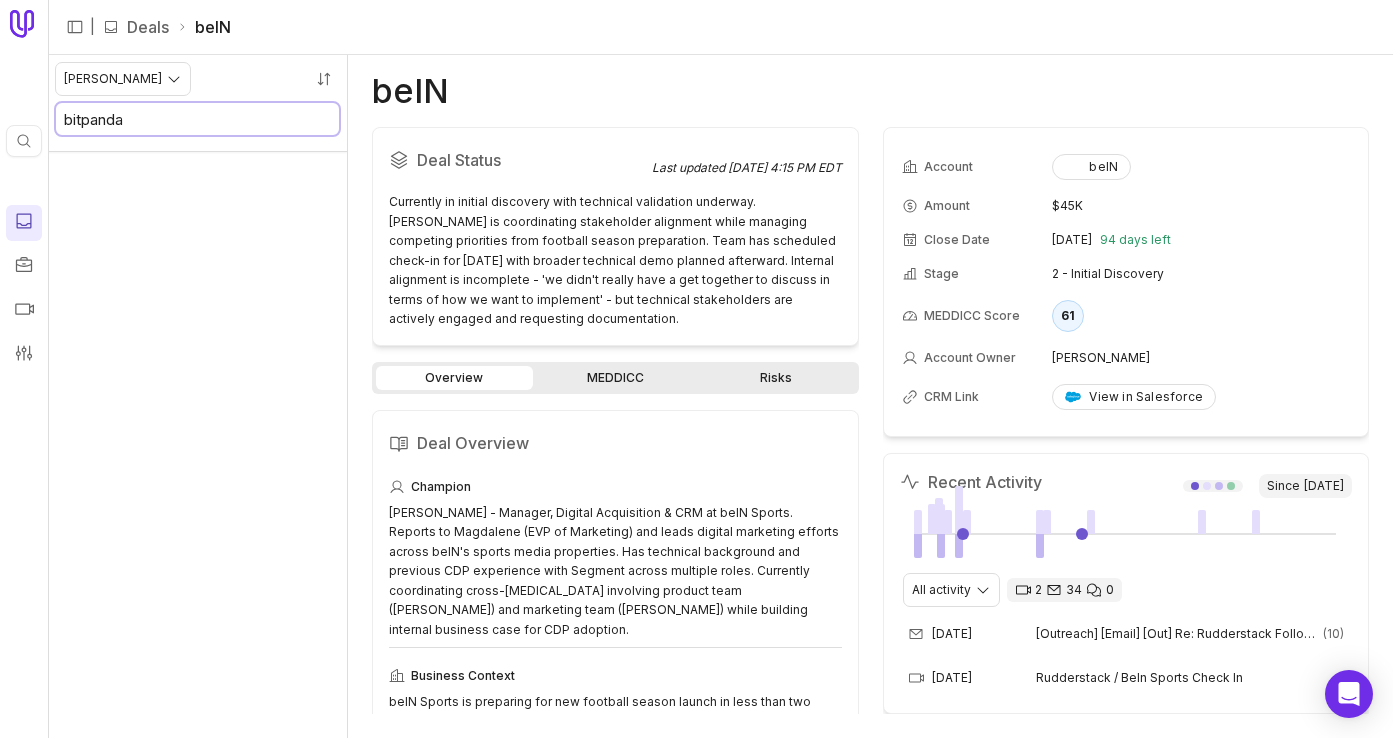 click on "bitpanda" at bounding box center [197, 119] 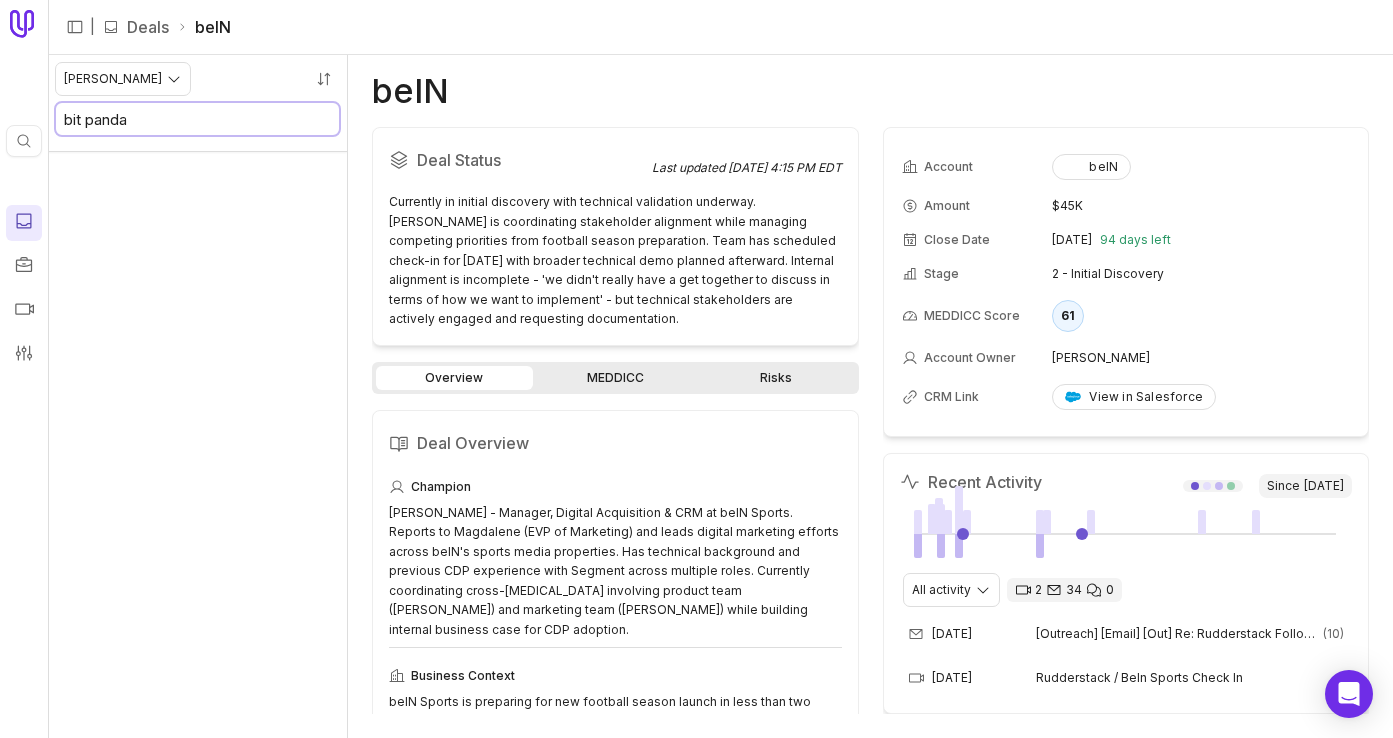 type on "bit panda" 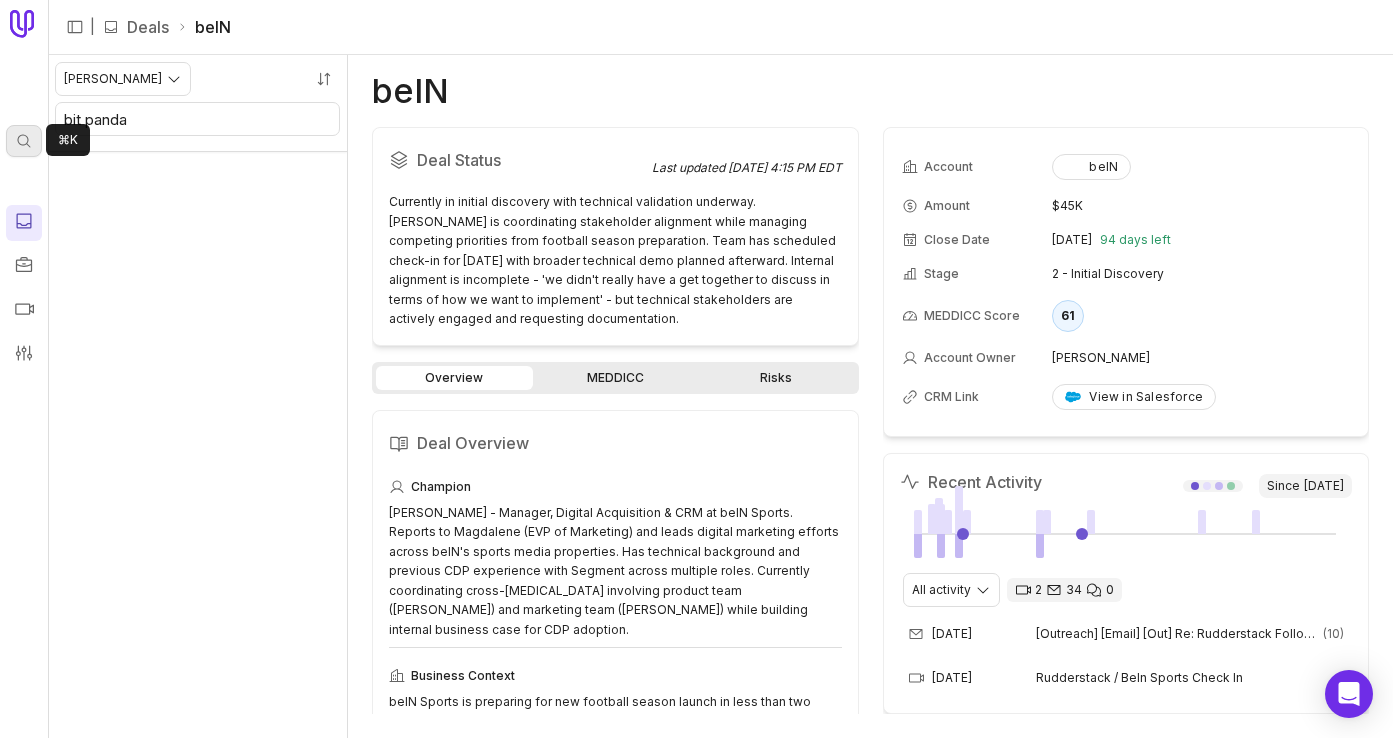 click 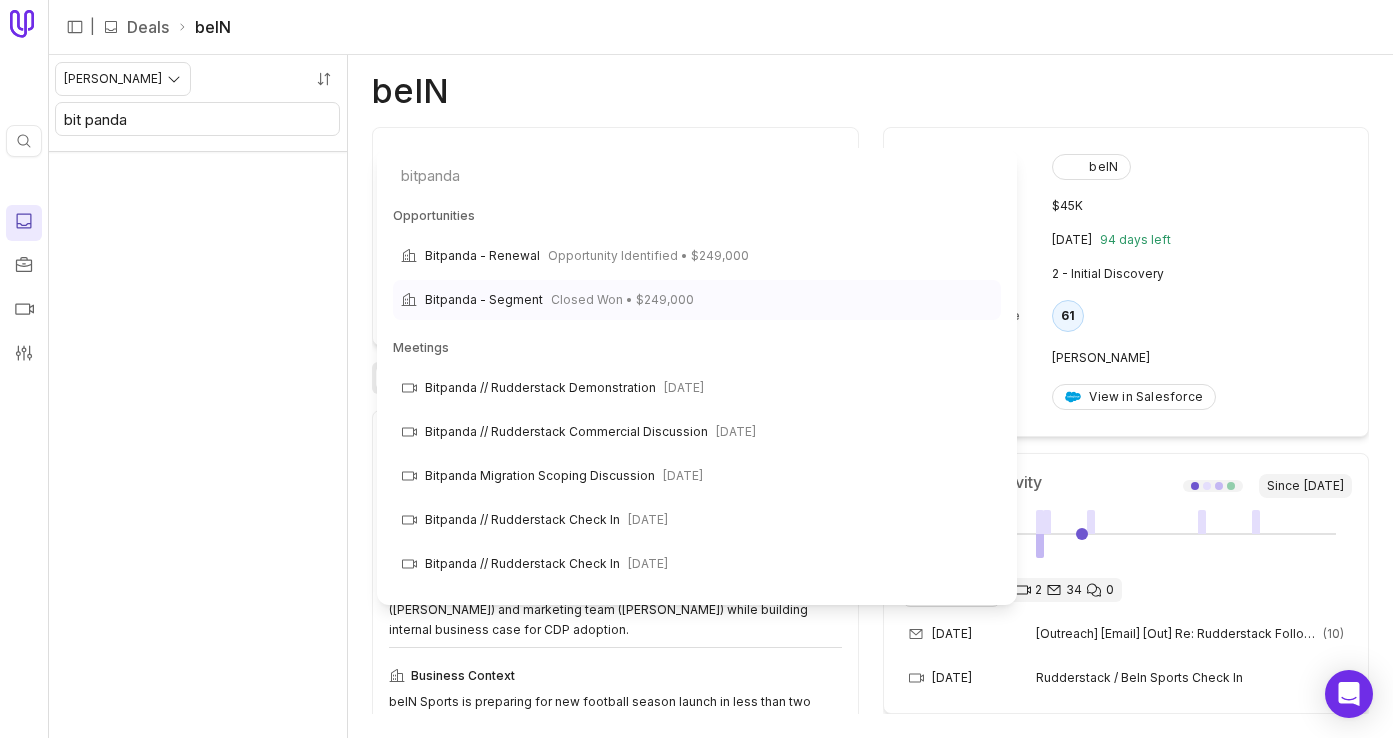 click on "Closed Won   • $249,000" at bounding box center [622, 300] 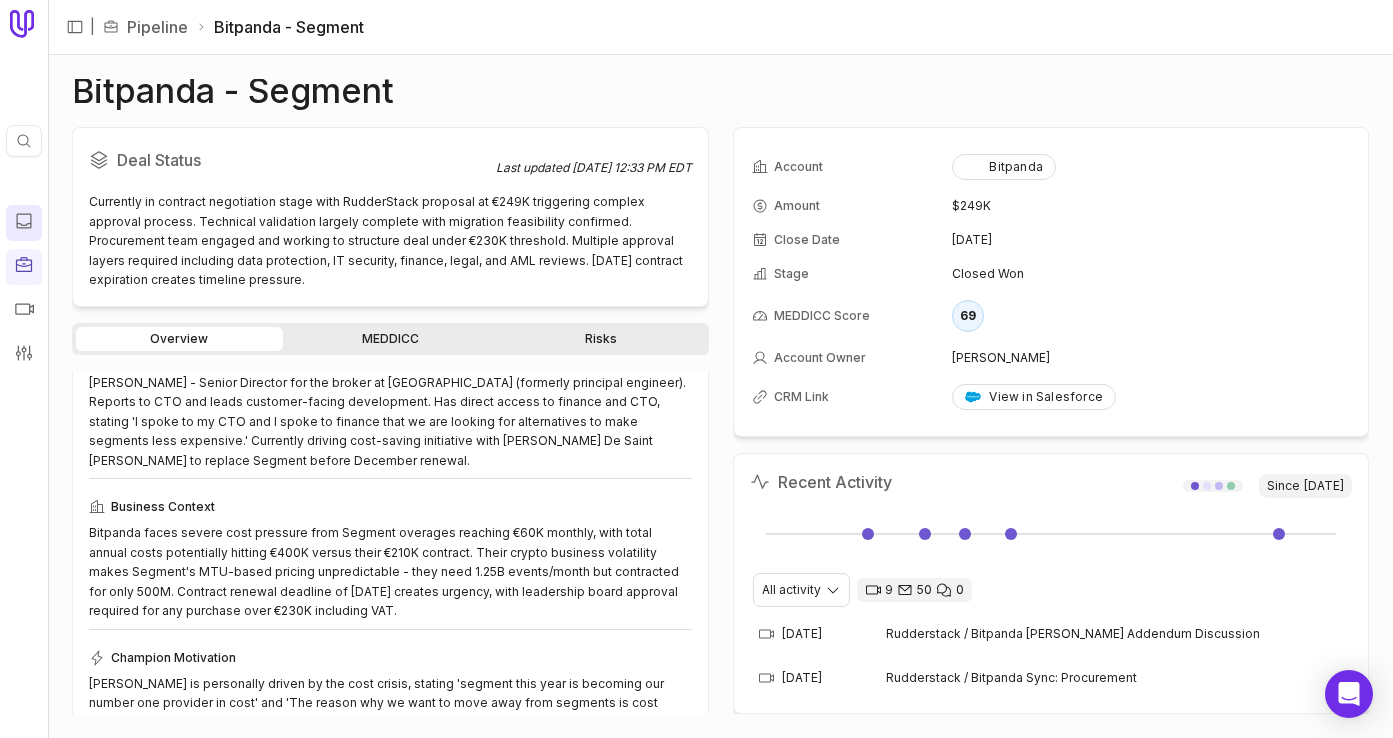 scroll, scrollTop: 118, scrollLeft: 0, axis: vertical 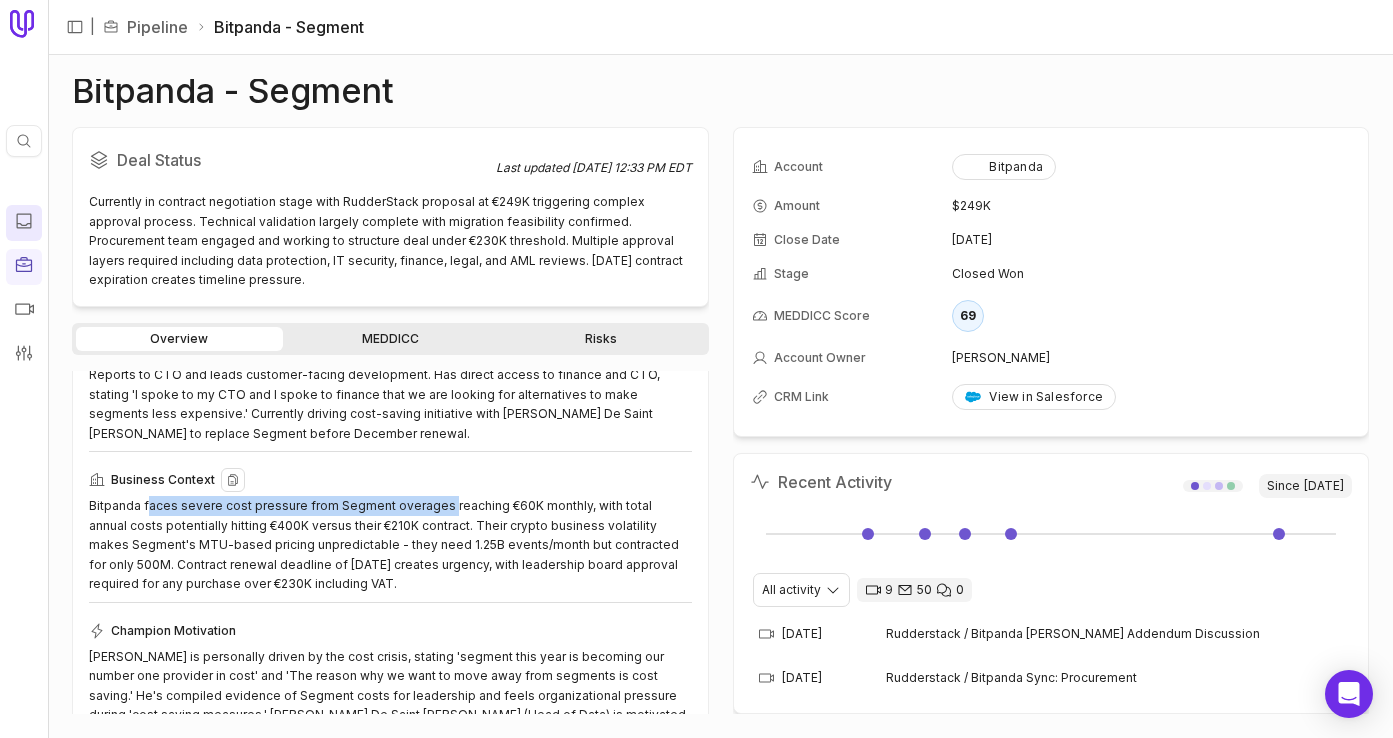 drag, startPoint x: 147, startPoint y: 487, endPoint x: 440, endPoint y: 484, distance: 293.01535 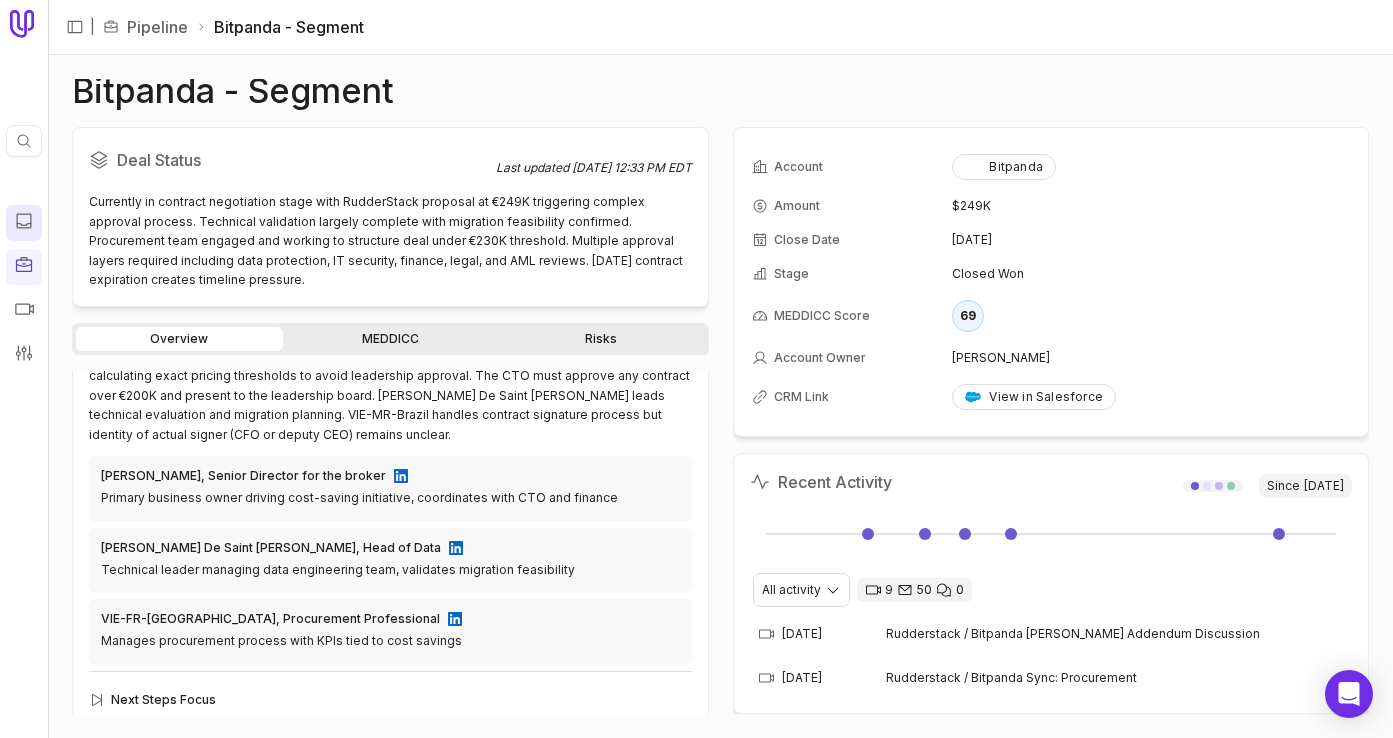scroll, scrollTop: 645, scrollLeft: 0, axis: vertical 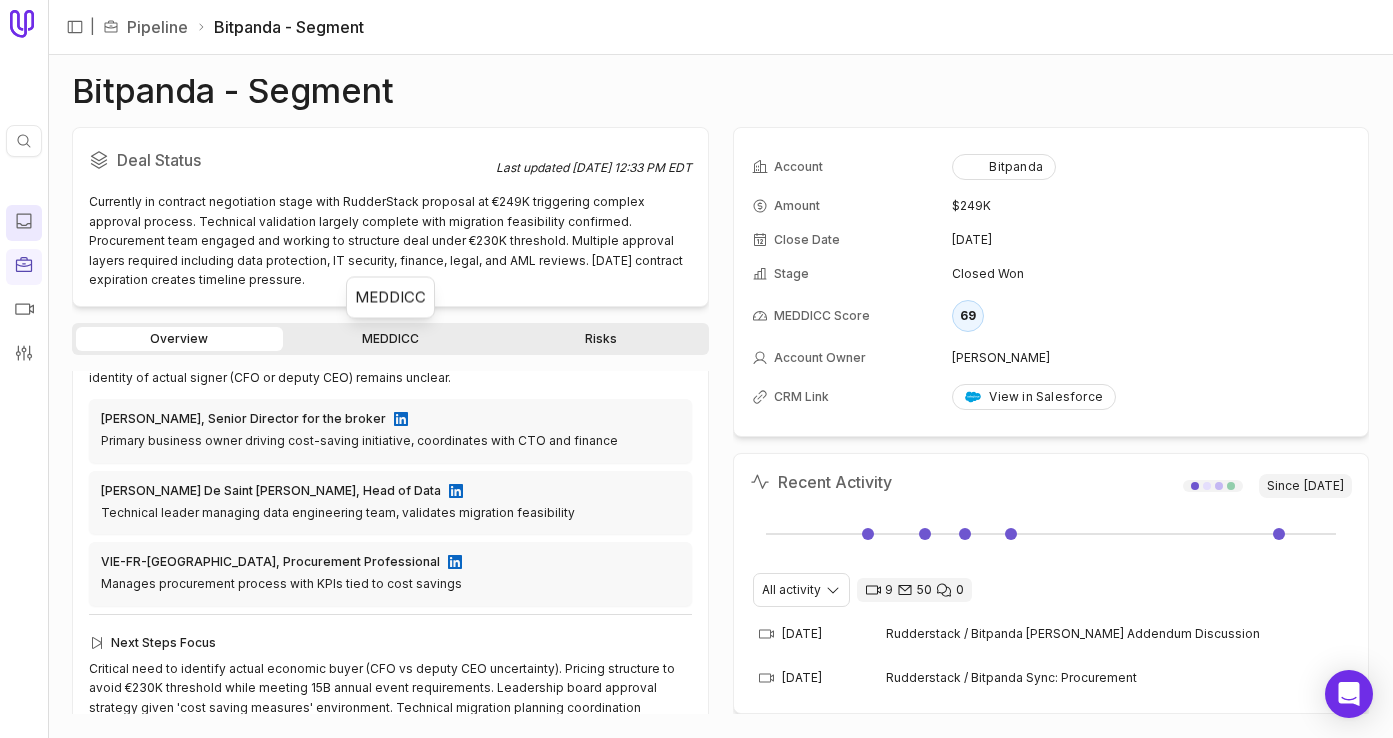 click on "MEDDICC" at bounding box center [390, 339] 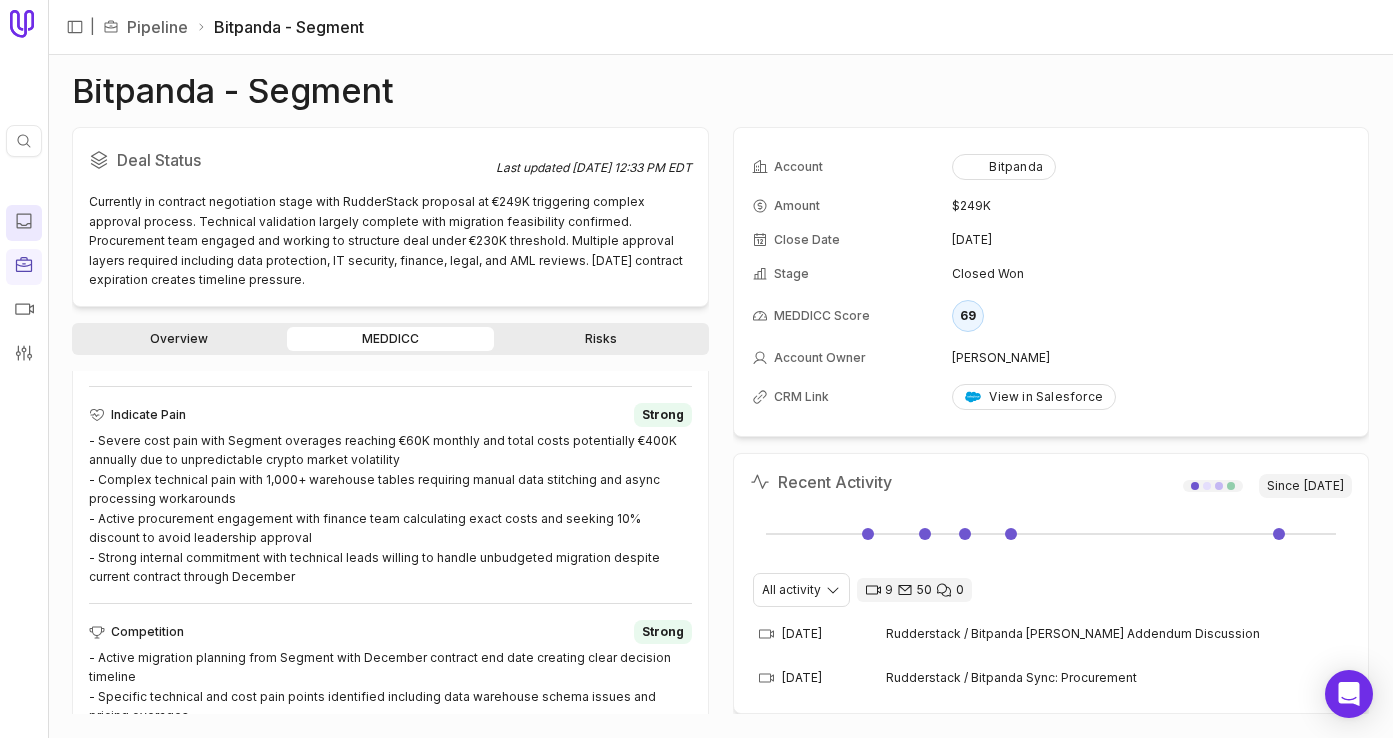 scroll, scrollTop: 1134, scrollLeft: 0, axis: vertical 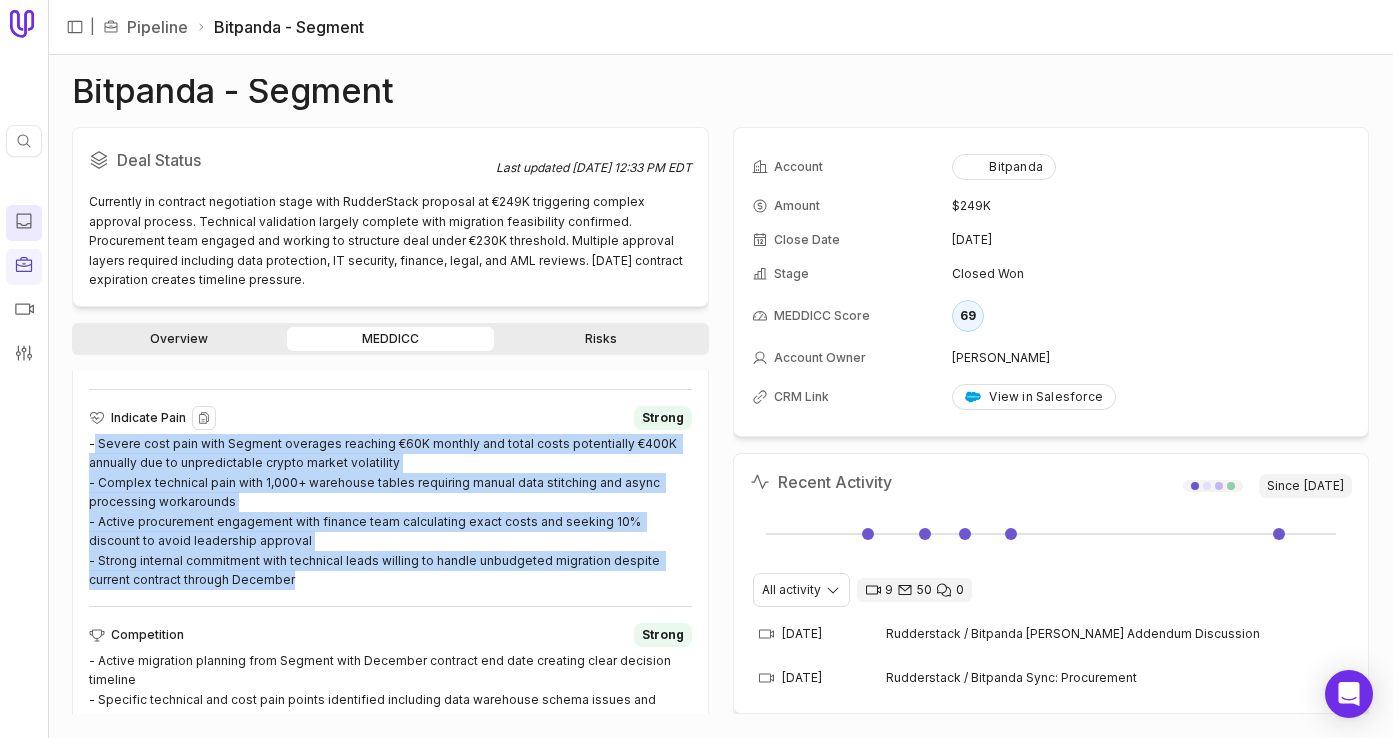 drag, startPoint x: 93, startPoint y: 407, endPoint x: 256, endPoint y: 540, distance: 210.37585 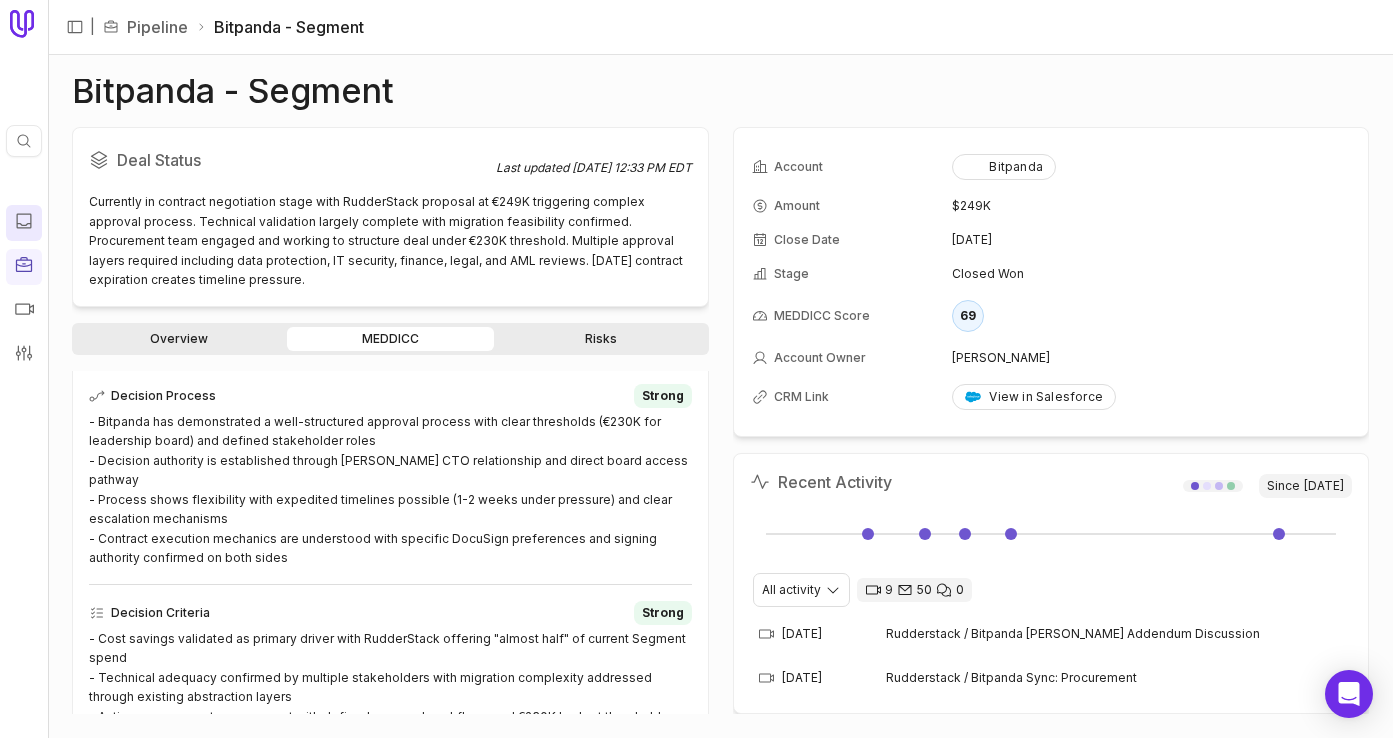scroll, scrollTop: 0, scrollLeft: 0, axis: both 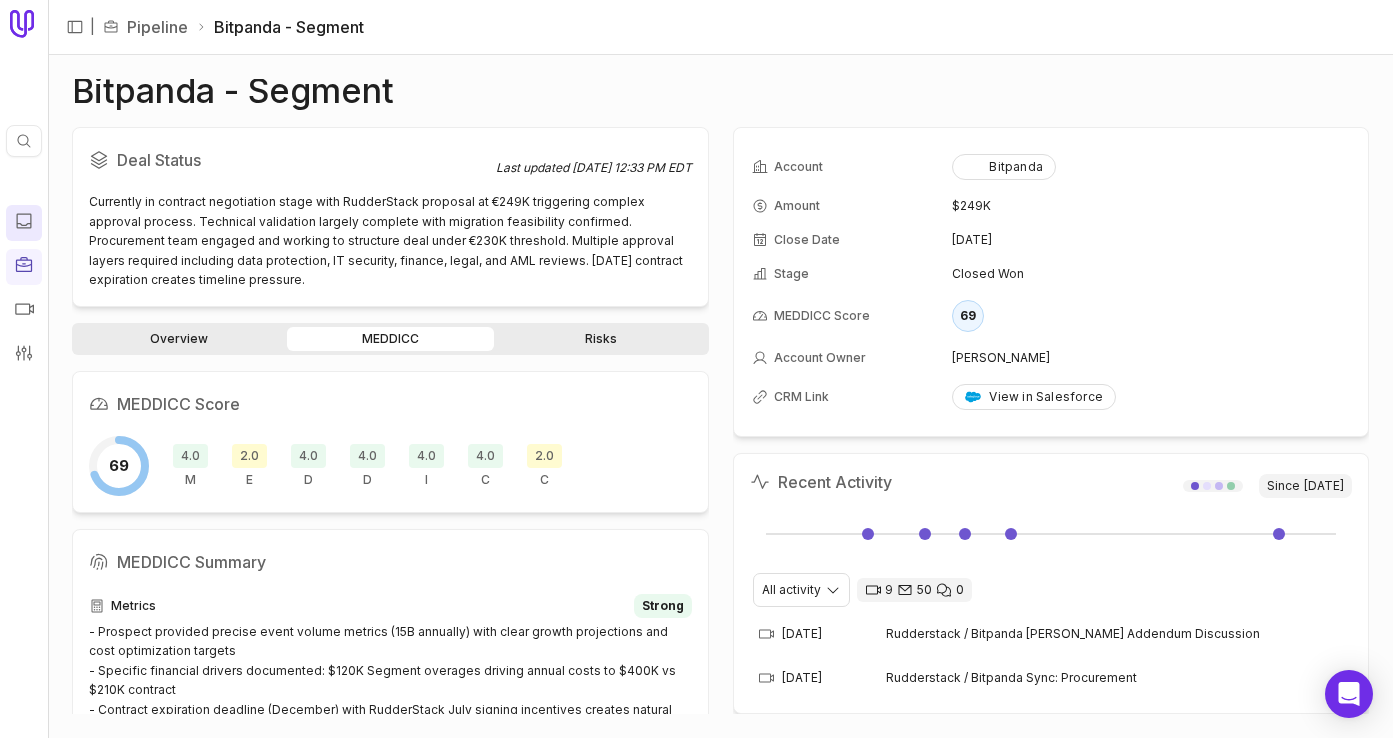 click on "Risks" at bounding box center [601, 339] 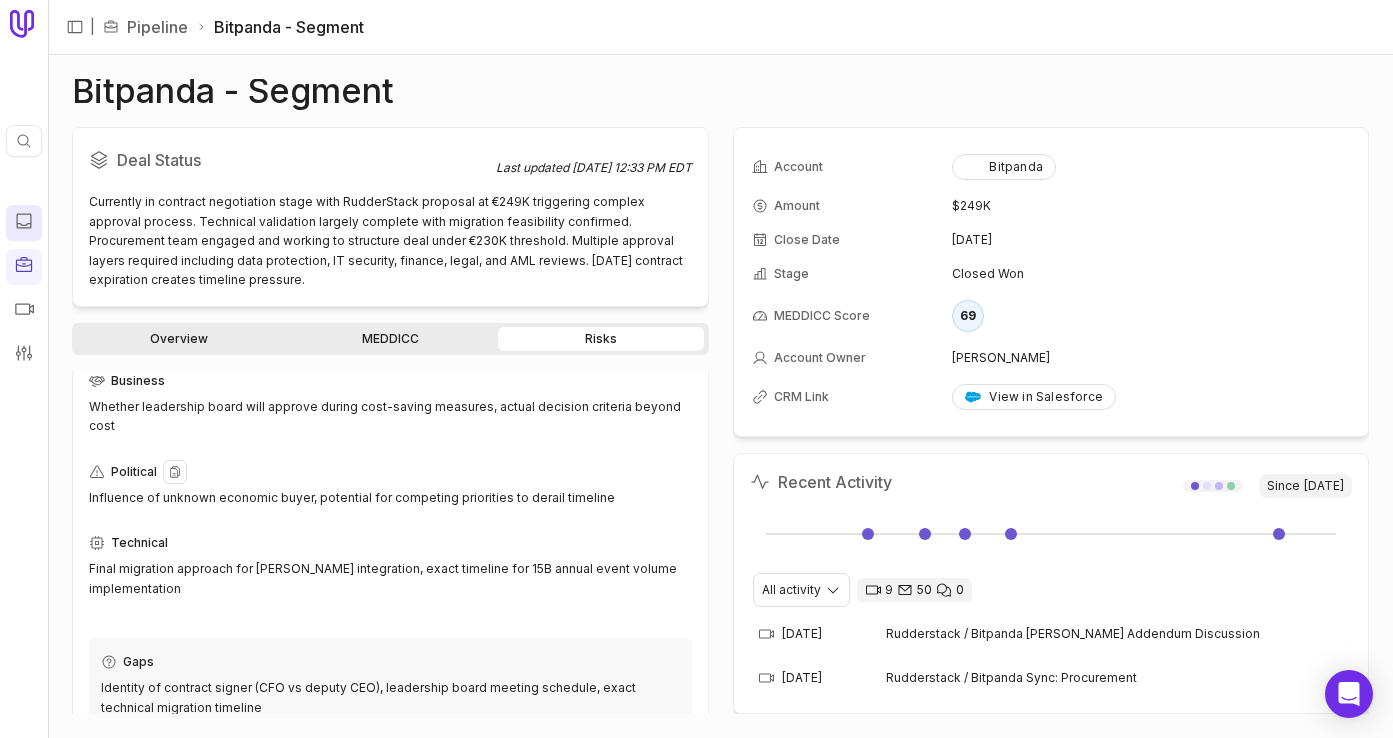 scroll, scrollTop: 0, scrollLeft: 0, axis: both 